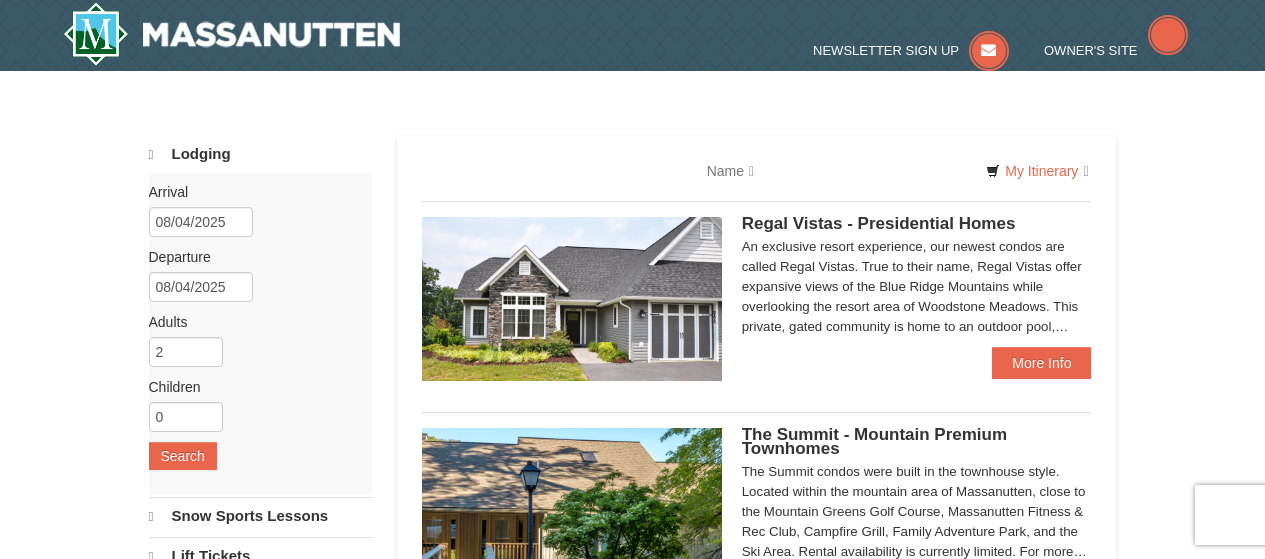 type 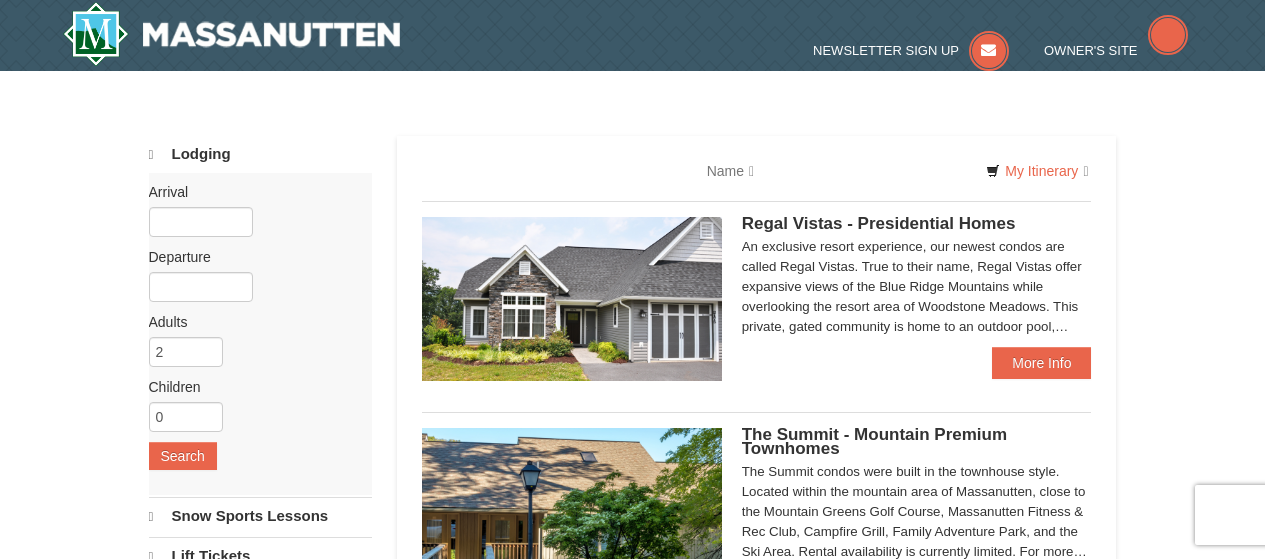 scroll, scrollTop: 0, scrollLeft: 0, axis: both 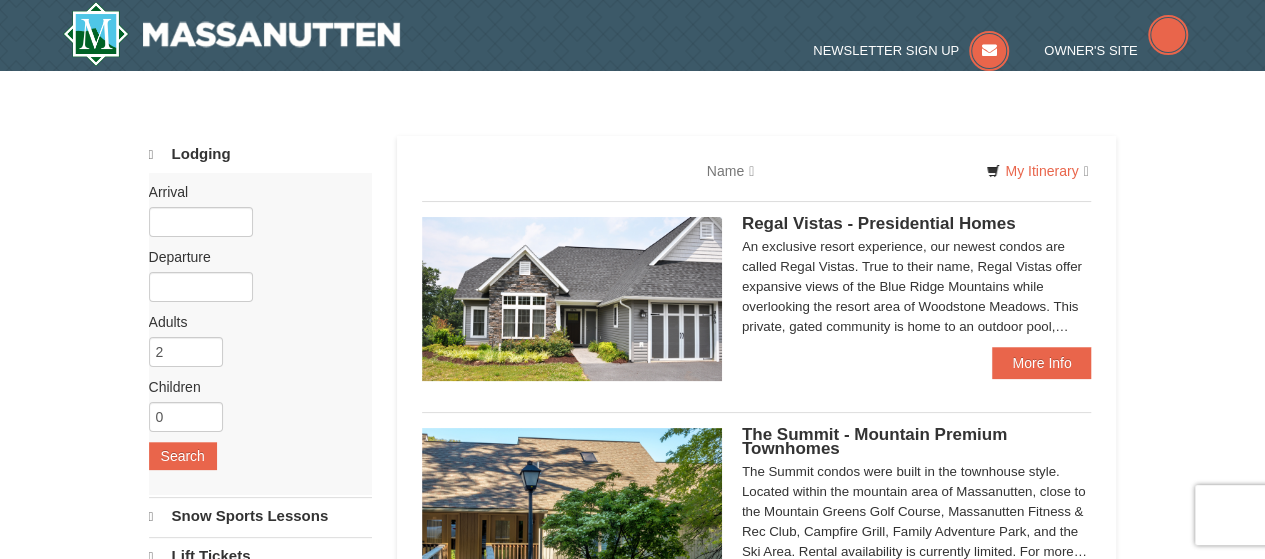 select on "8" 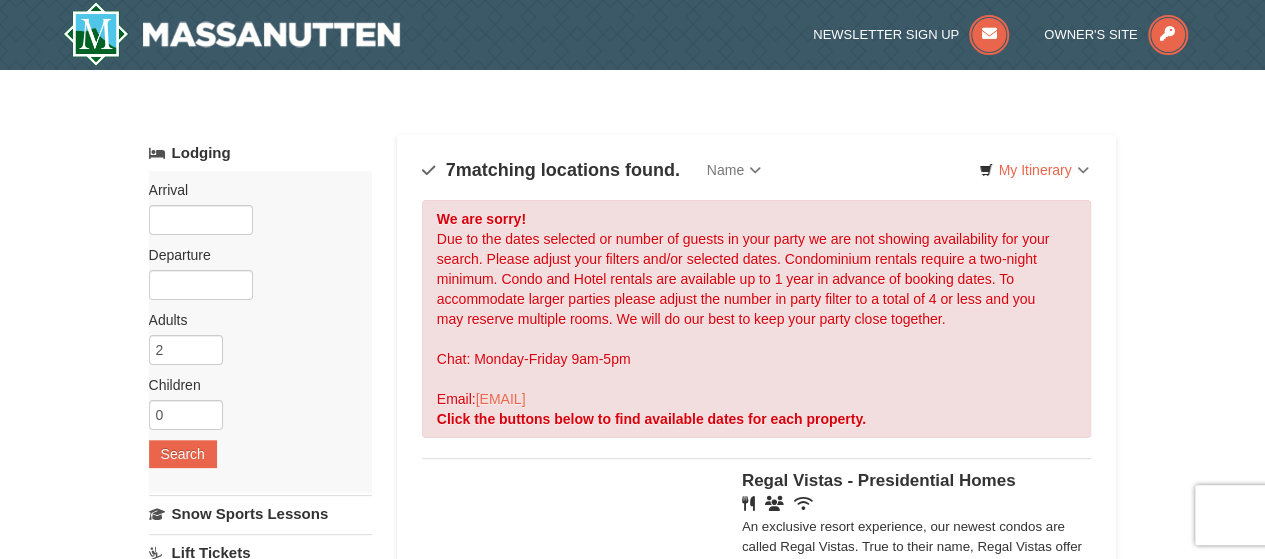 scroll, scrollTop: 0, scrollLeft: 0, axis: both 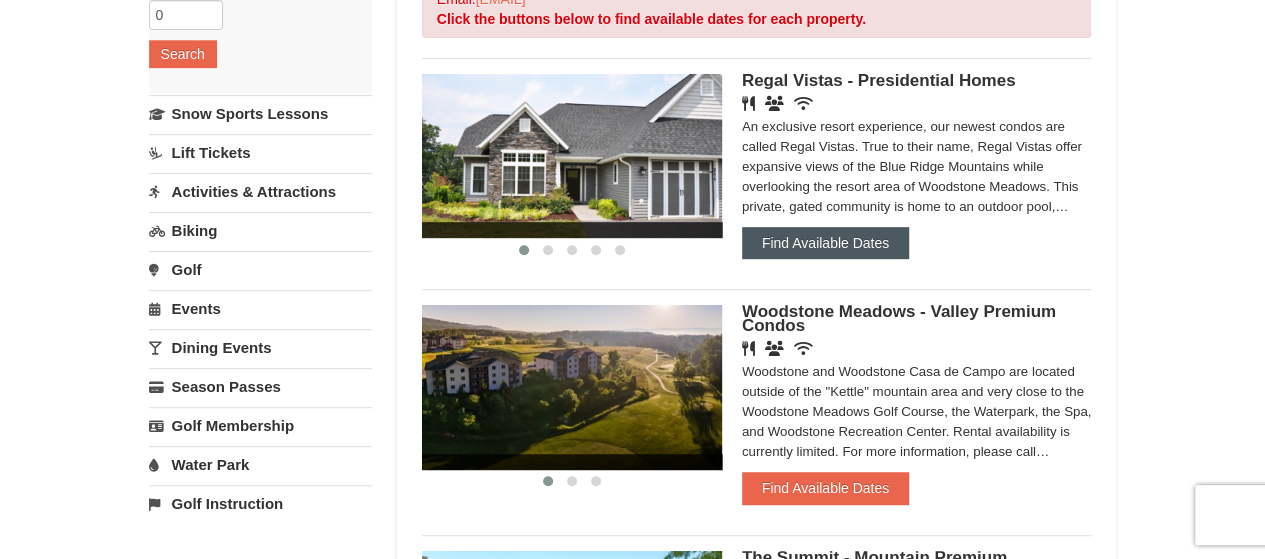 click on "Find Available Dates" at bounding box center (825, 243) 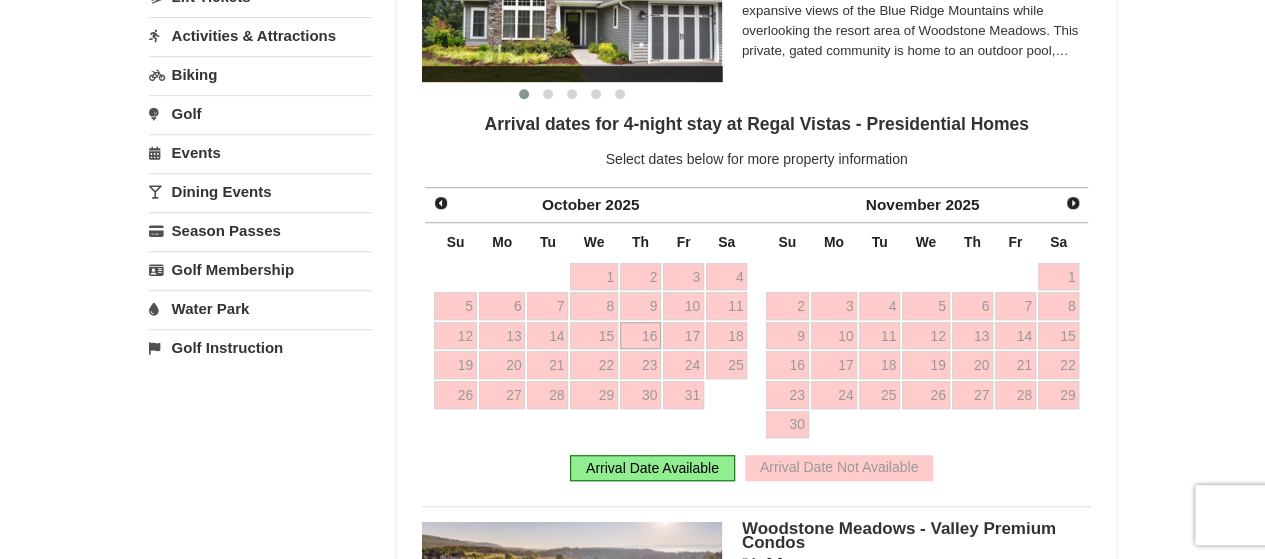 scroll, scrollTop: 600, scrollLeft: 0, axis: vertical 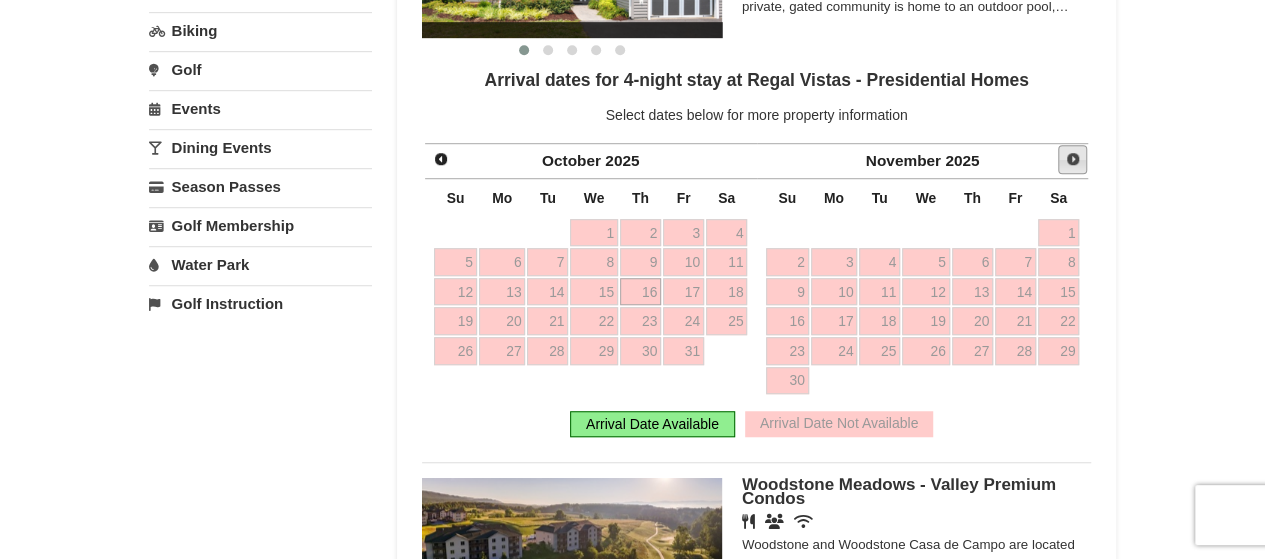click on "Next" at bounding box center [1073, 160] 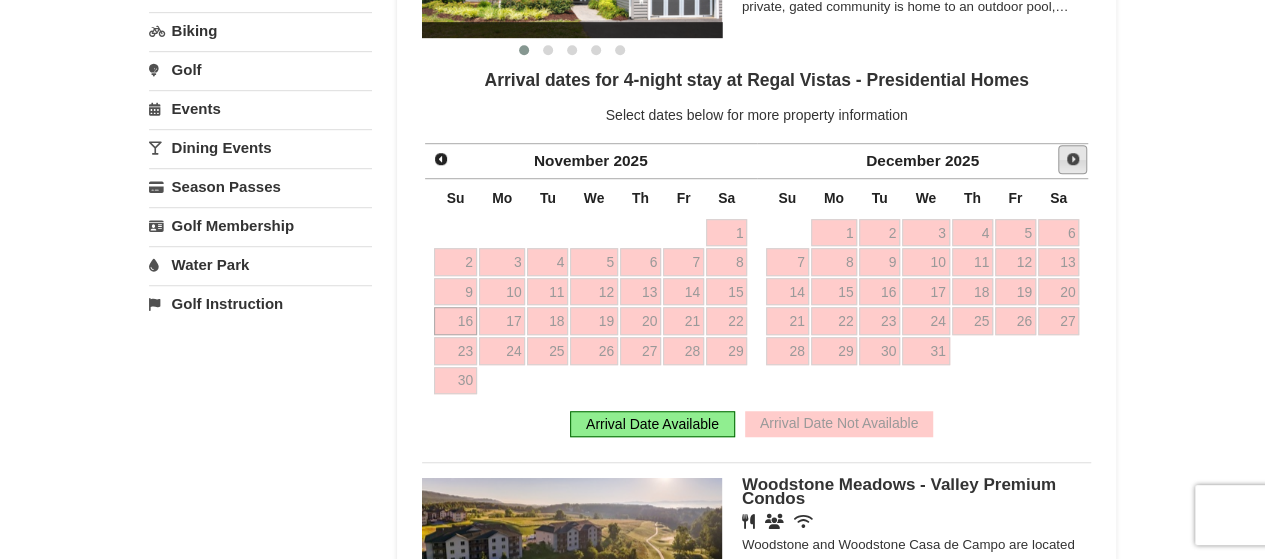 click on "Next" at bounding box center (1073, 160) 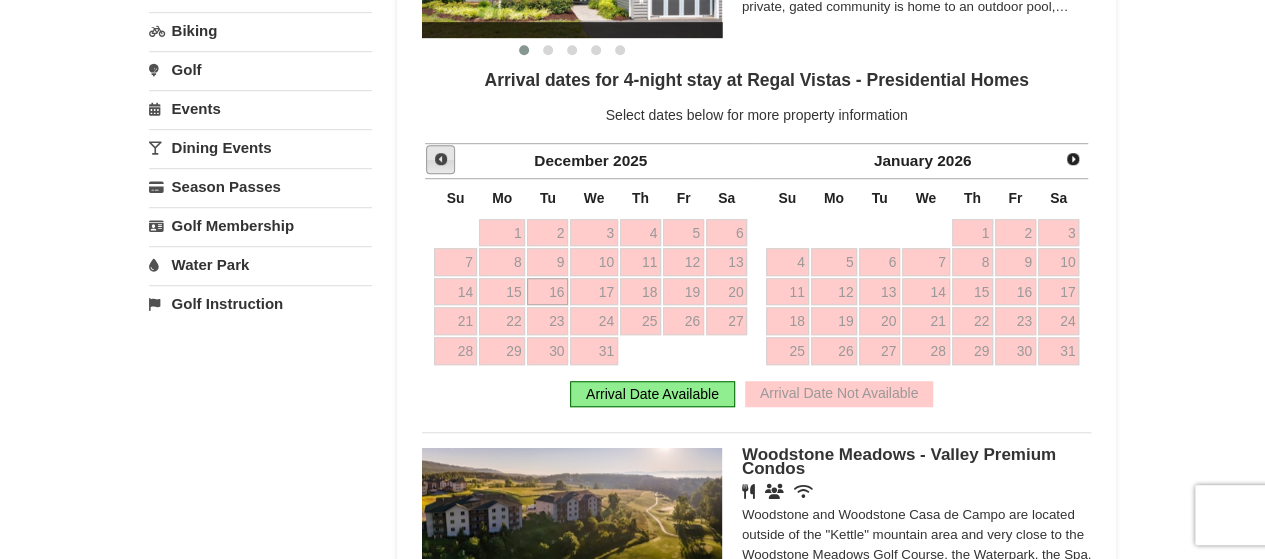 click on "Prev" at bounding box center [441, 159] 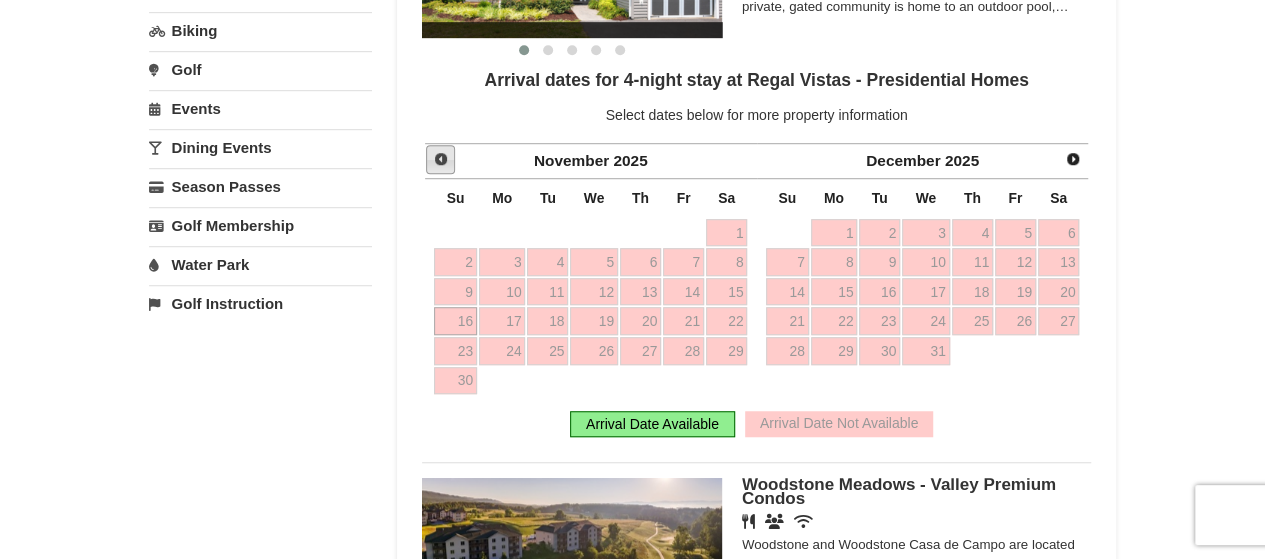 click on "Prev" at bounding box center (441, 159) 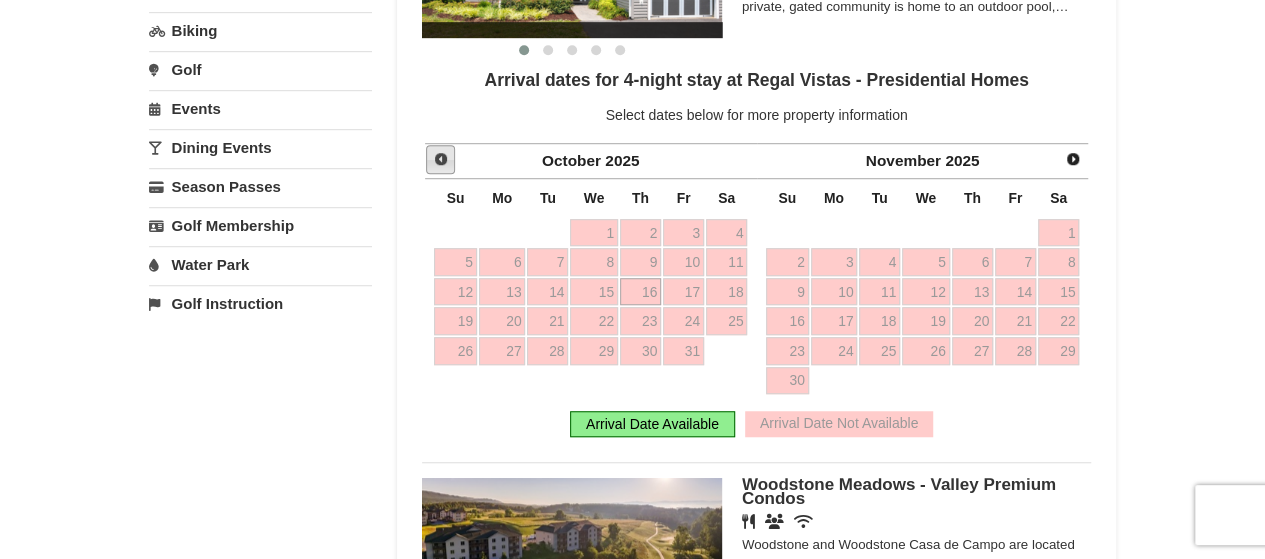 click on "Prev" at bounding box center [441, 159] 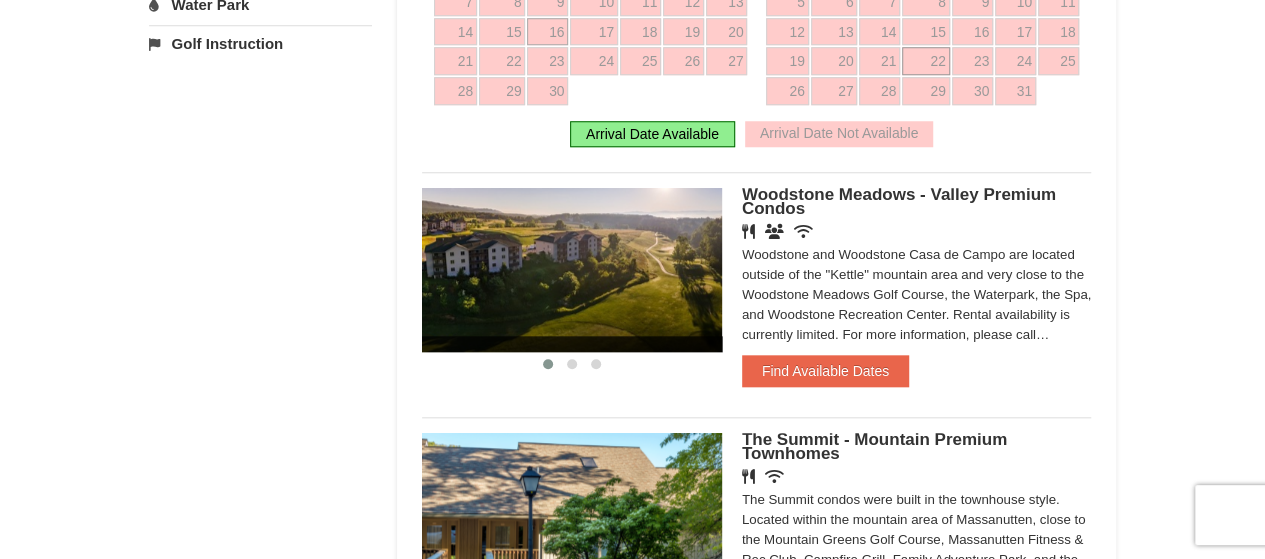 scroll, scrollTop: 900, scrollLeft: 0, axis: vertical 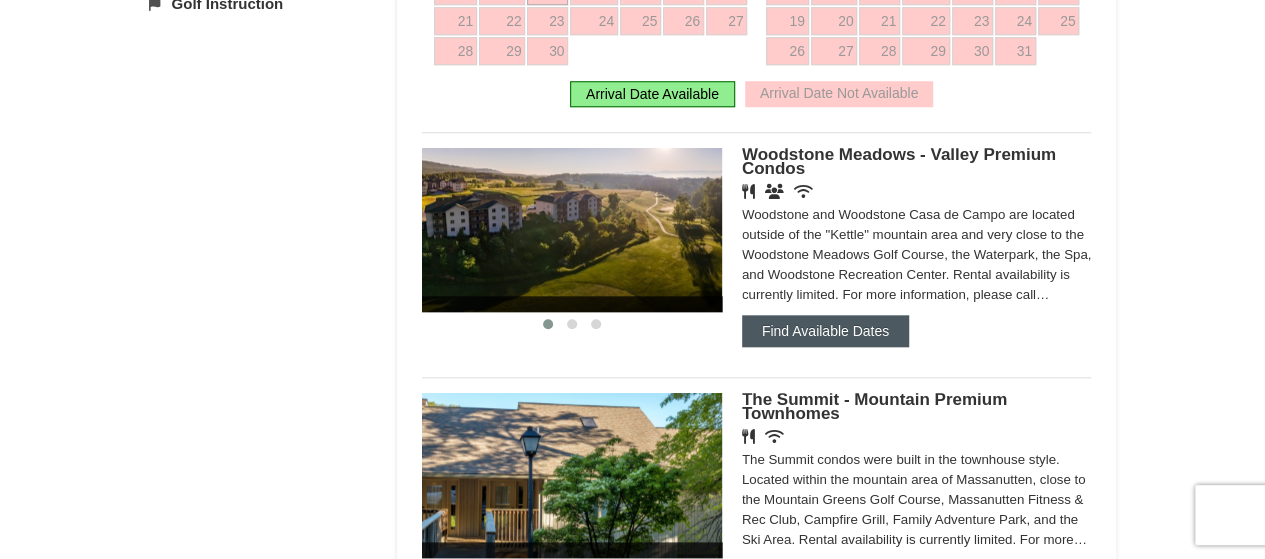 click on "Find Available Dates" at bounding box center (825, 331) 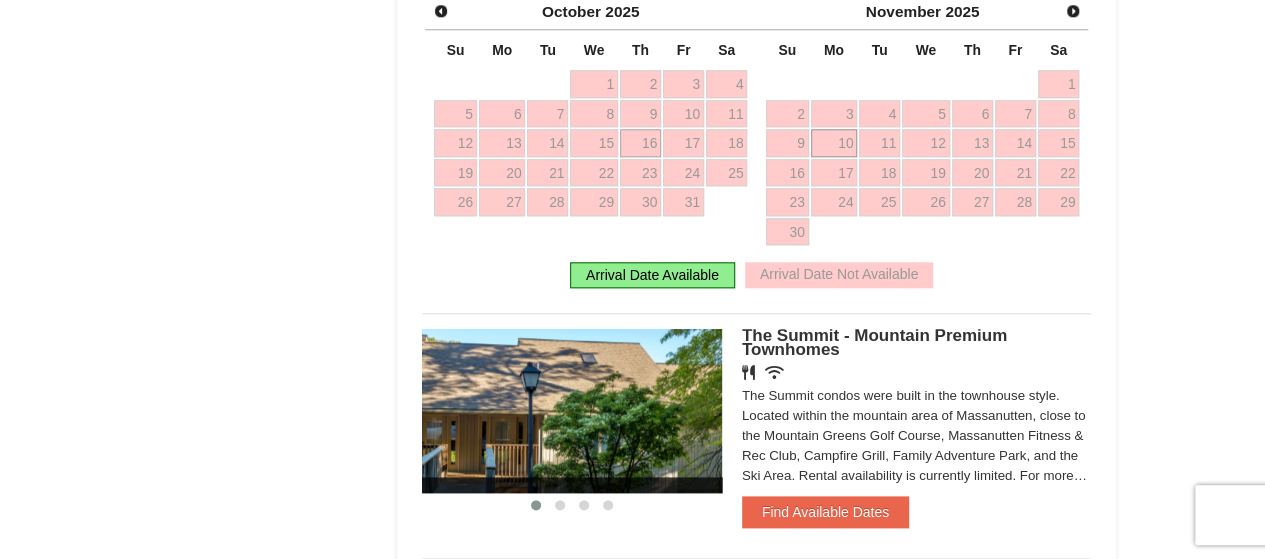 scroll, scrollTop: 1100, scrollLeft: 0, axis: vertical 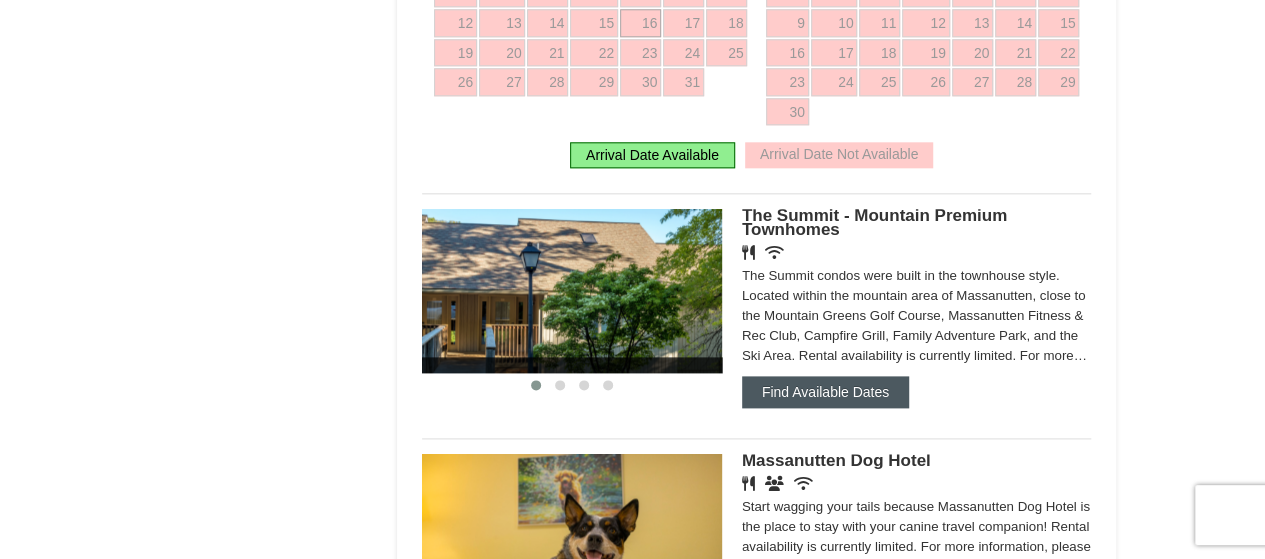 click on "Find Available Dates" at bounding box center [825, 392] 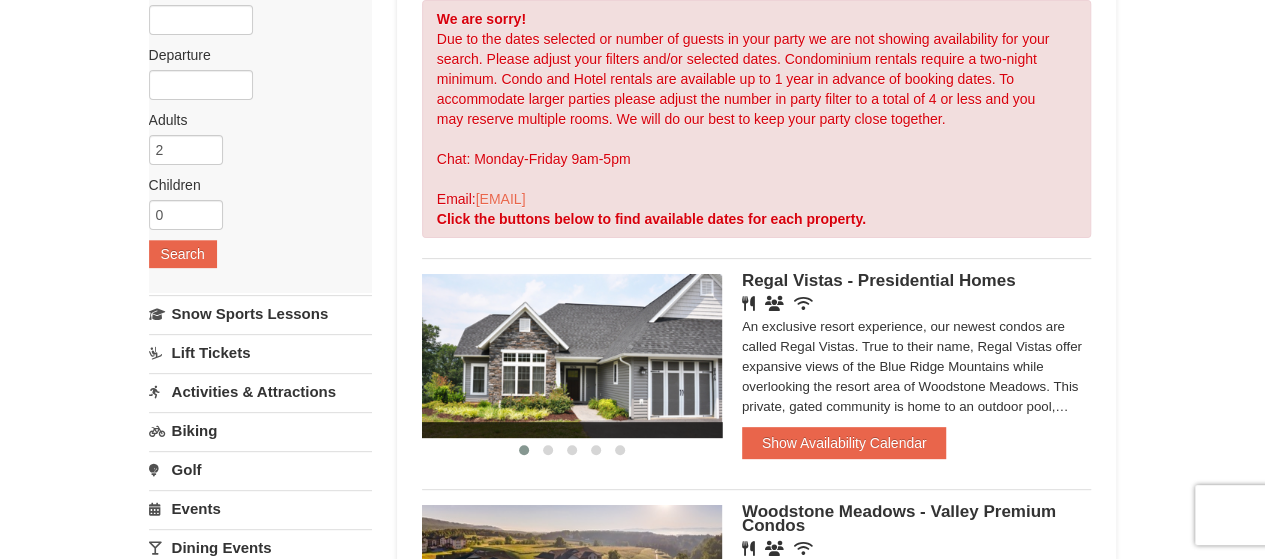 scroll, scrollTop: 0, scrollLeft: 0, axis: both 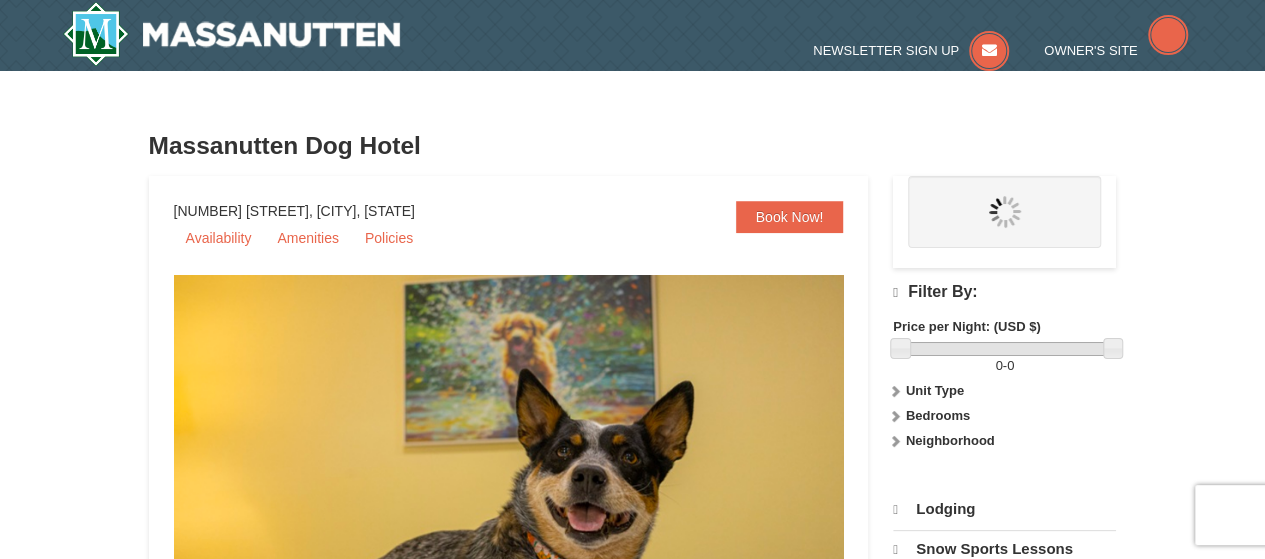 select on "8" 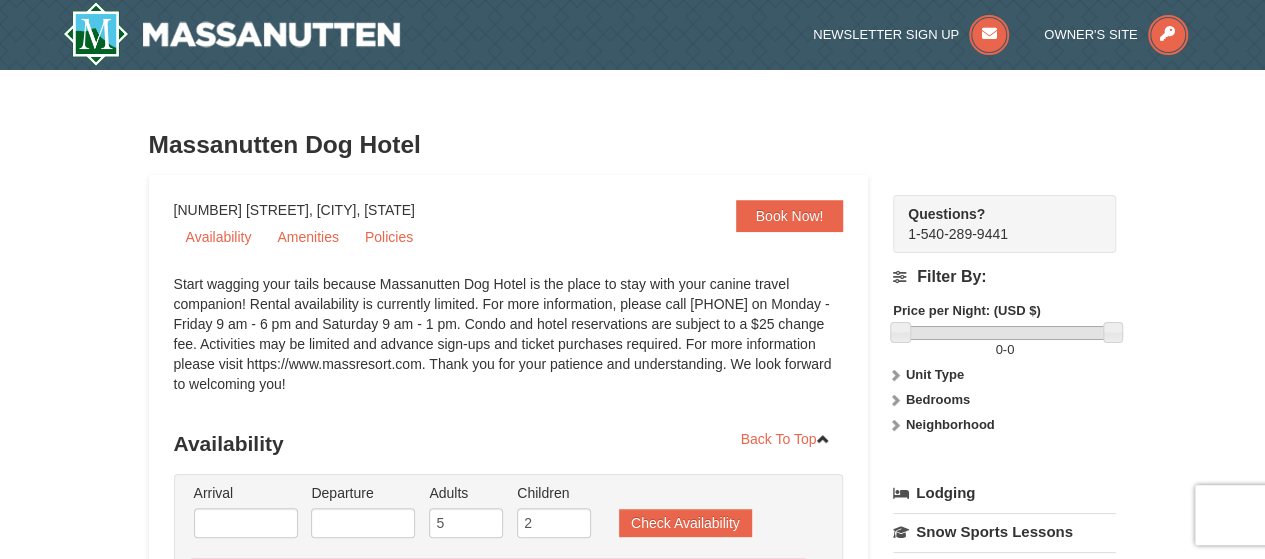 scroll, scrollTop: 0, scrollLeft: 0, axis: both 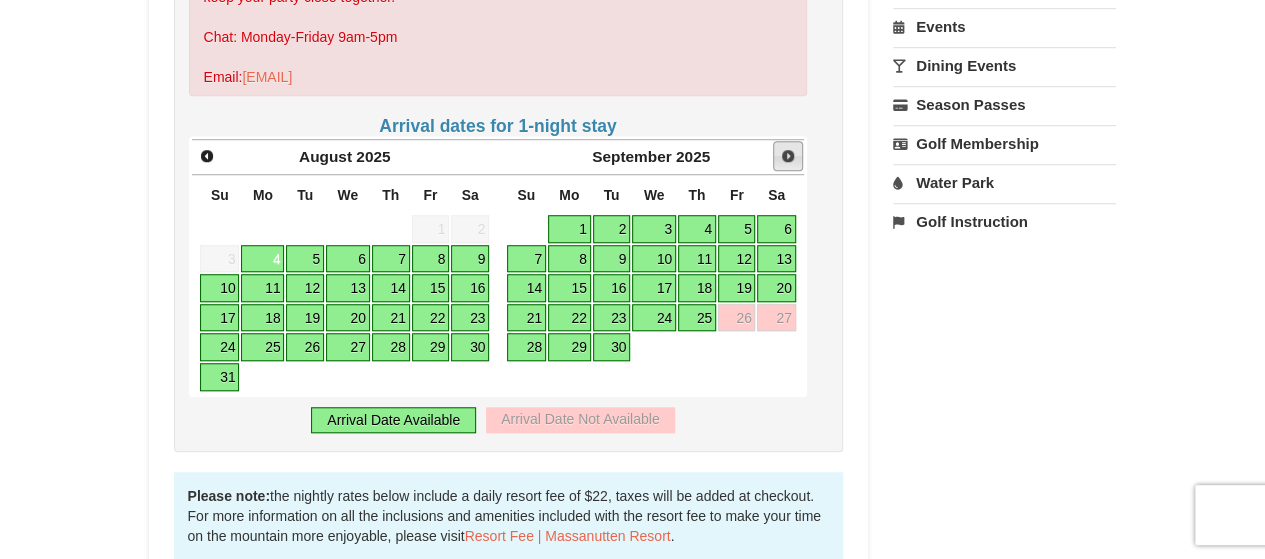 click on "Next" at bounding box center (788, 156) 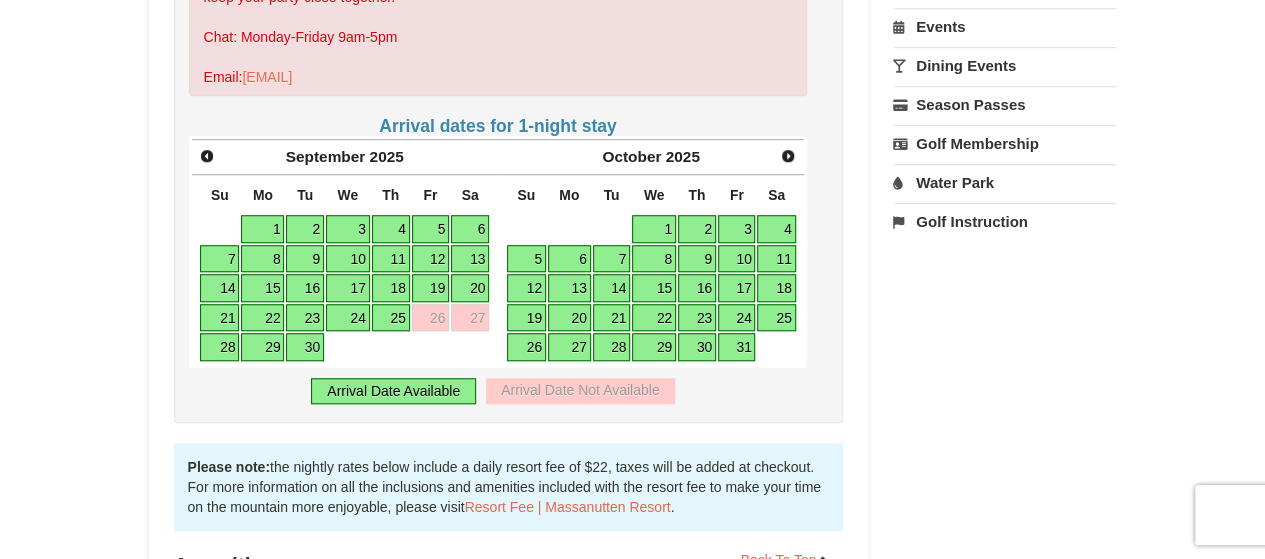 click on "9" at bounding box center (697, 259) 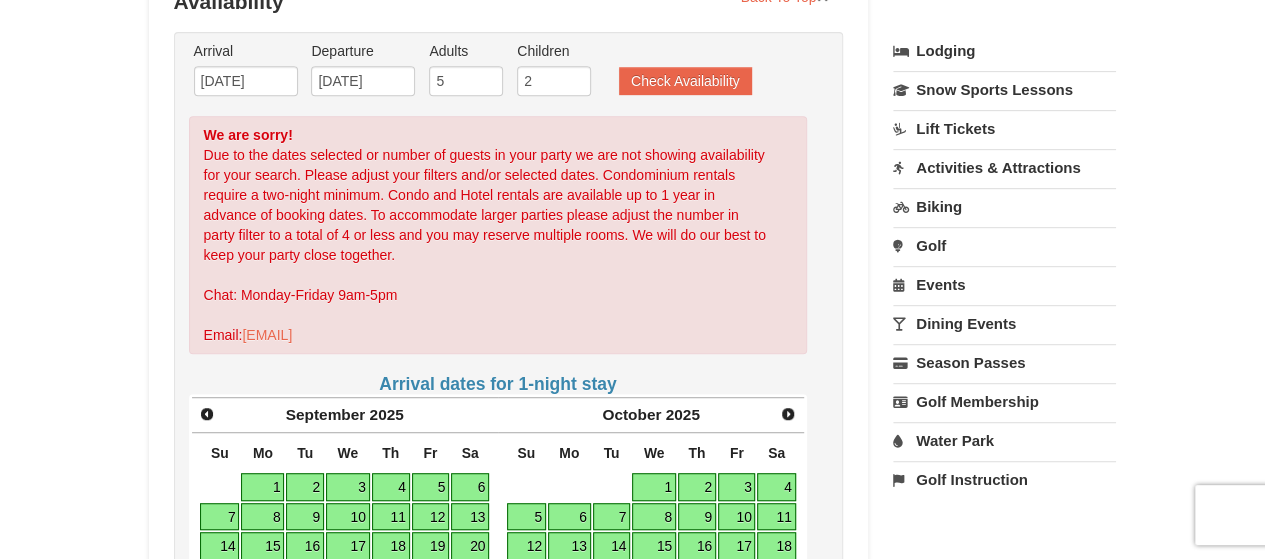 scroll, scrollTop: 400, scrollLeft: 0, axis: vertical 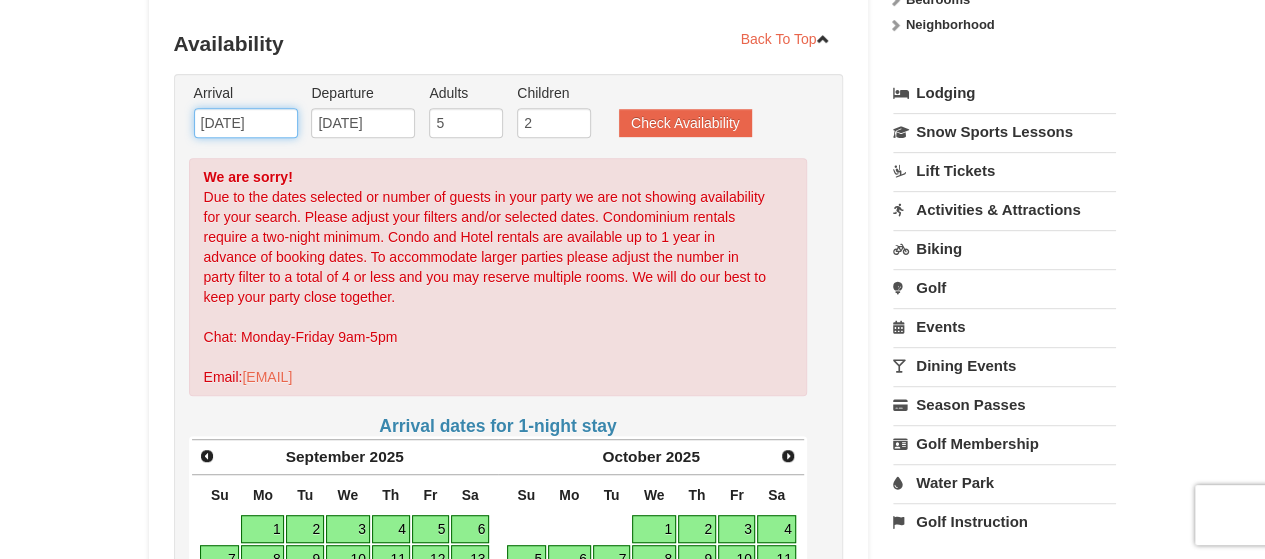 click on "10/08/2025" at bounding box center (246, 123) 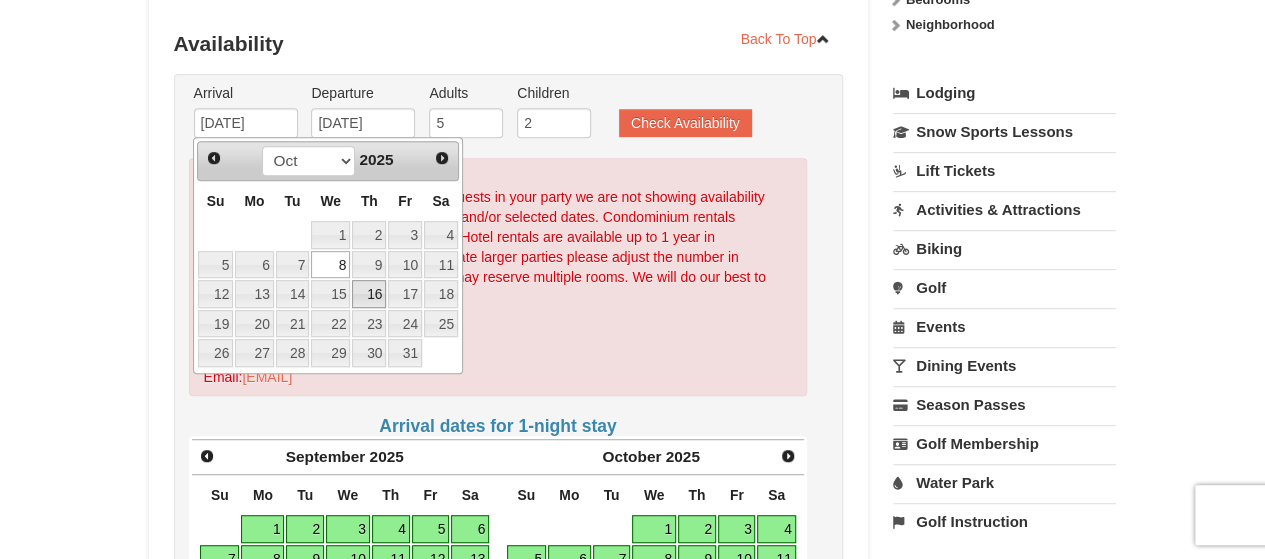 click on "16" at bounding box center [369, 294] 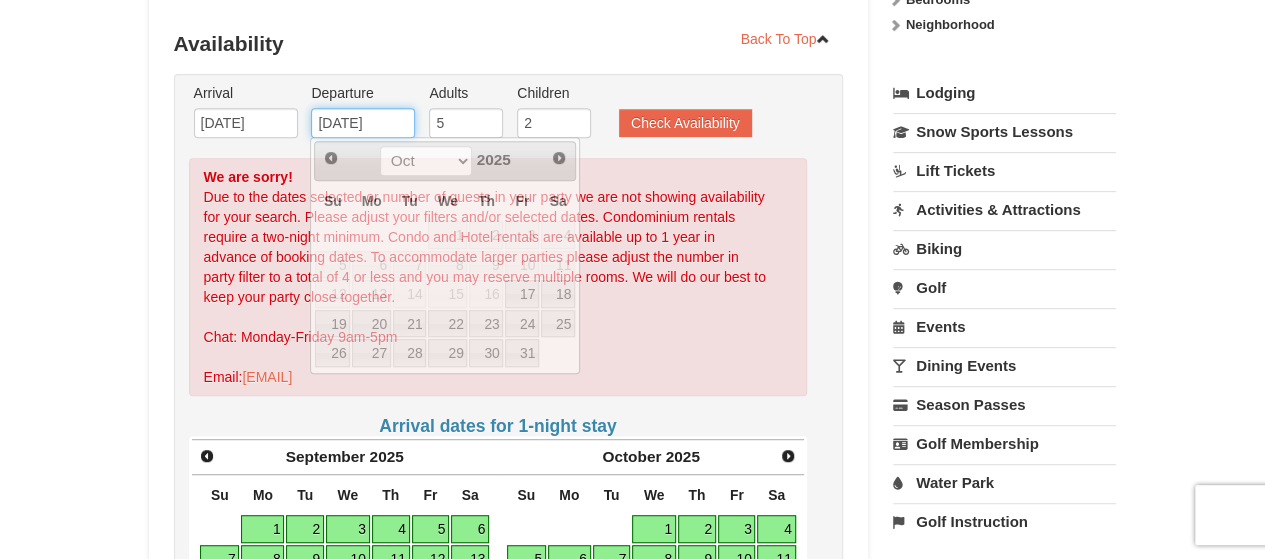 click on "10/09/2025" at bounding box center (363, 123) 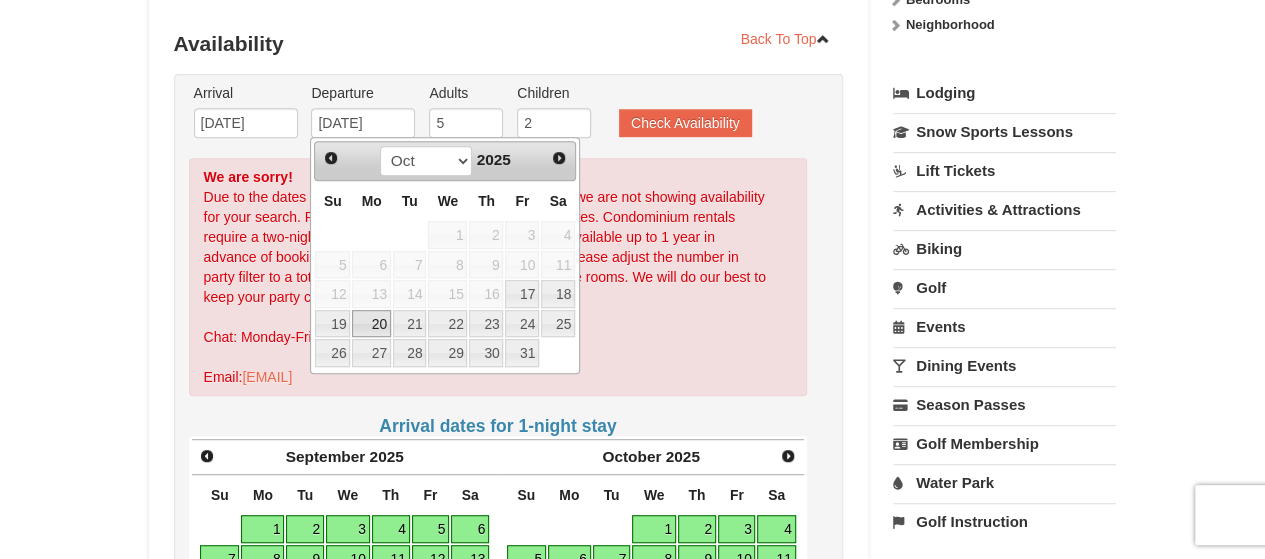 click on "20" at bounding box center (371, 324) 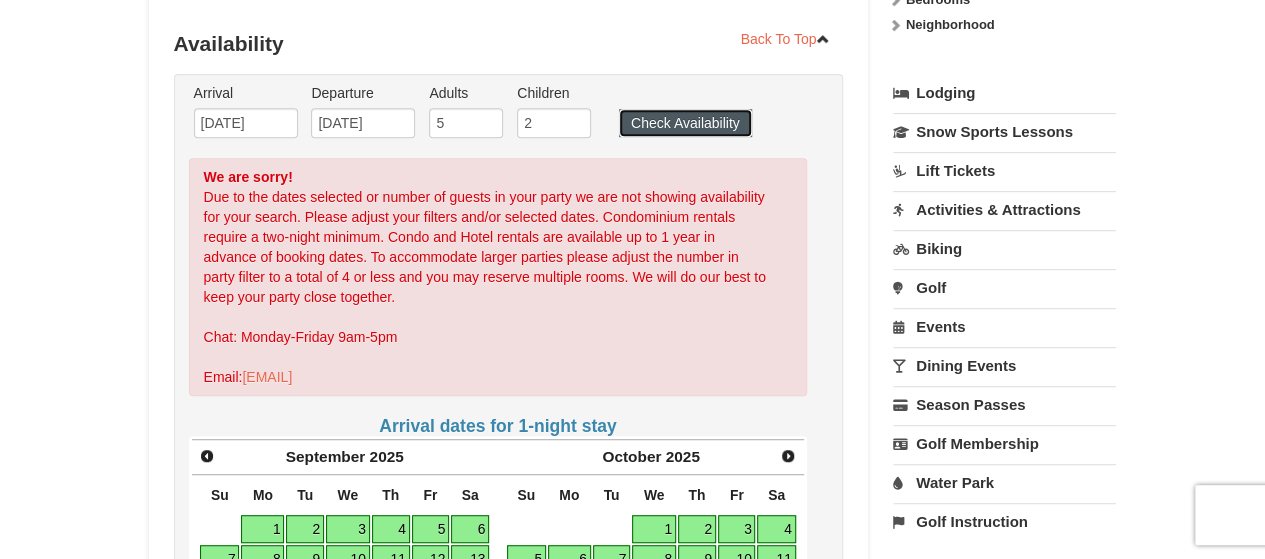 click on "Check Availability" at bounding box center (685, 123) 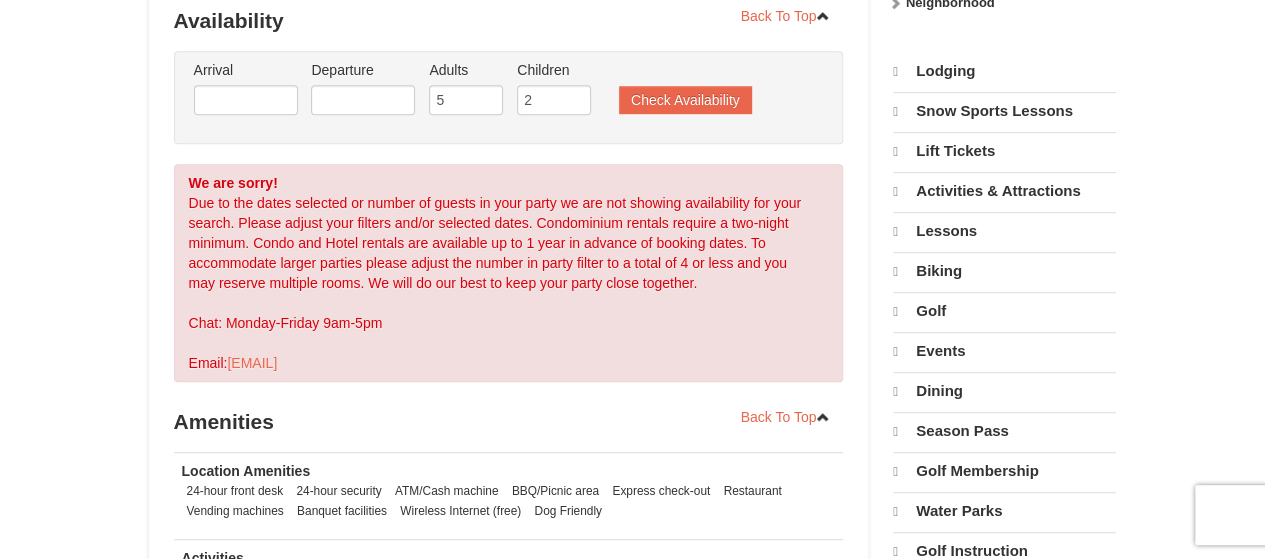 select on "8" 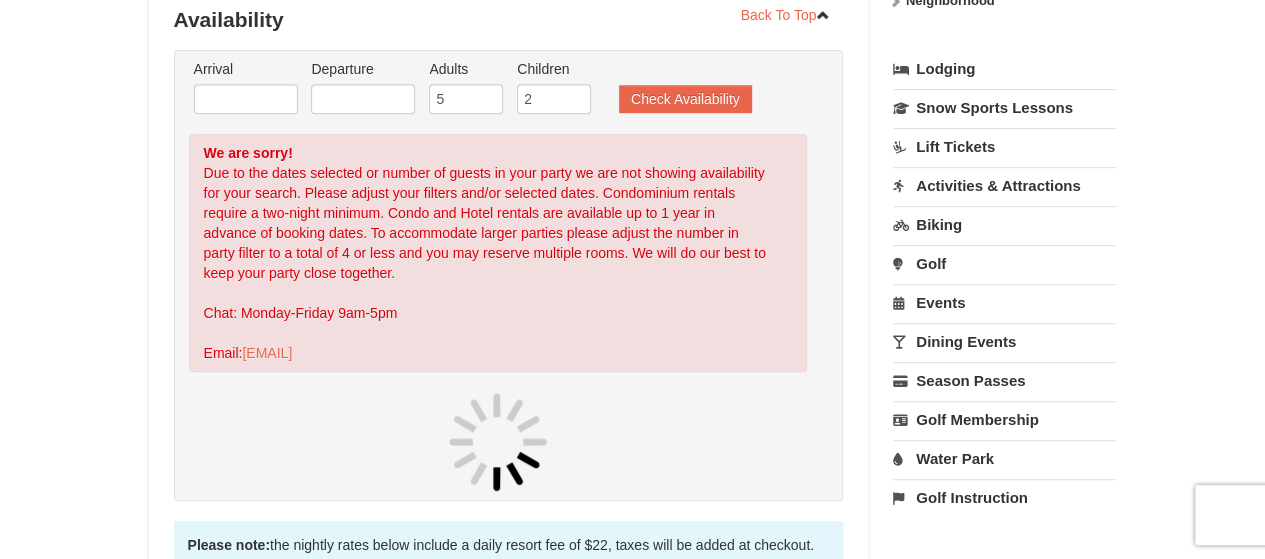 scroll, scrollTop: 424, scrollLeft: 0, axis: vertical 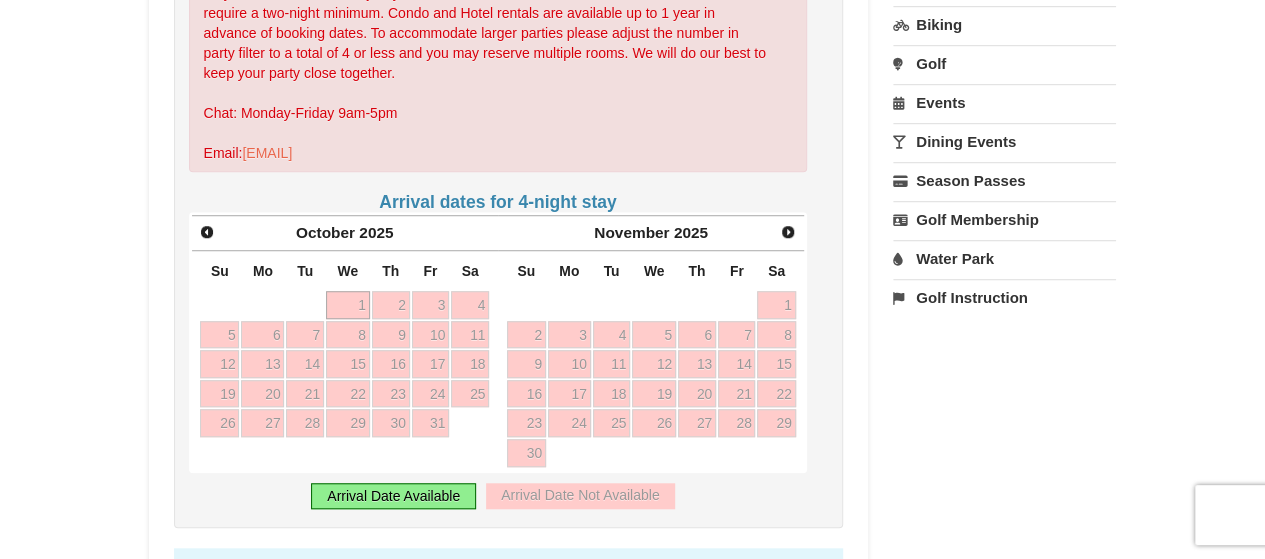 click on "Water Park" at bounding box center (1004, 258) 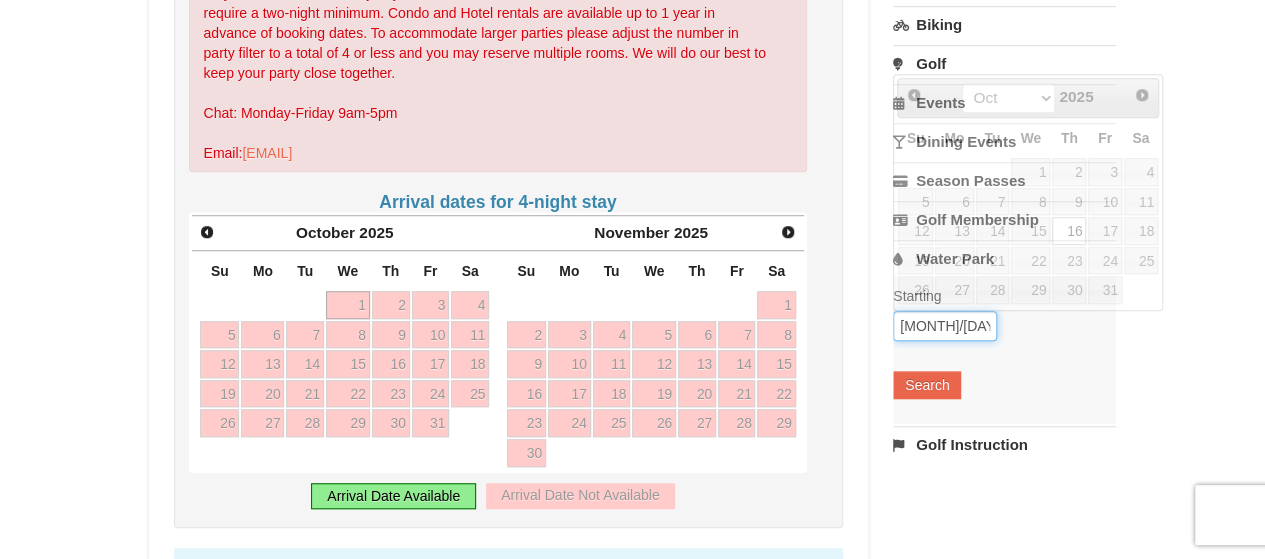 click on "[MM]/[DD]/[YYYY]" at bounding box center [945, 326] 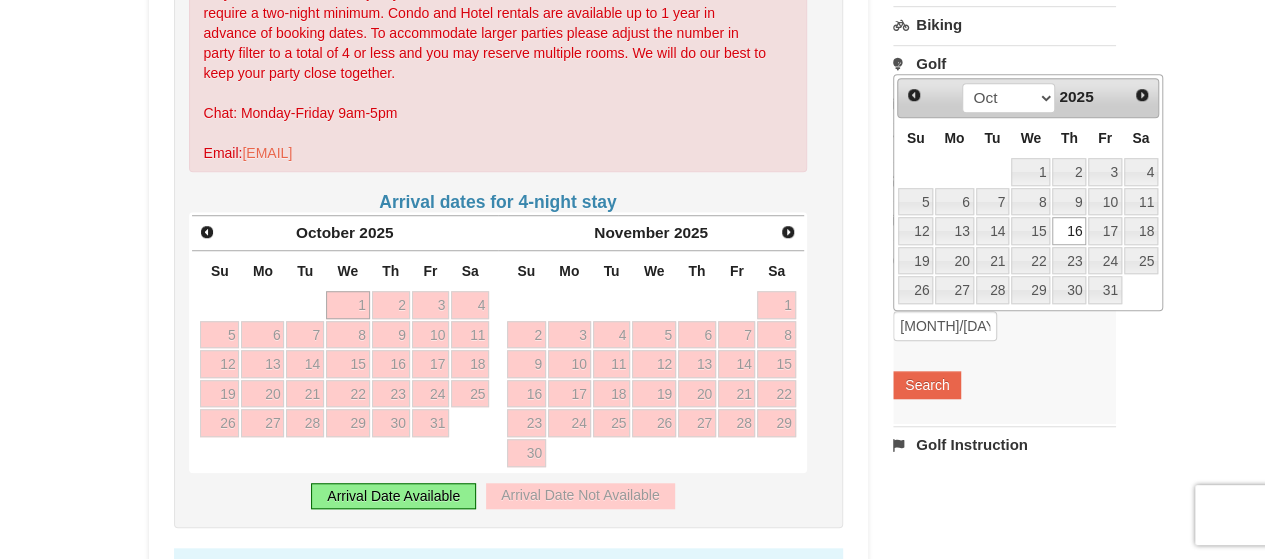 click on "16" at bounding box center [1069, 231] 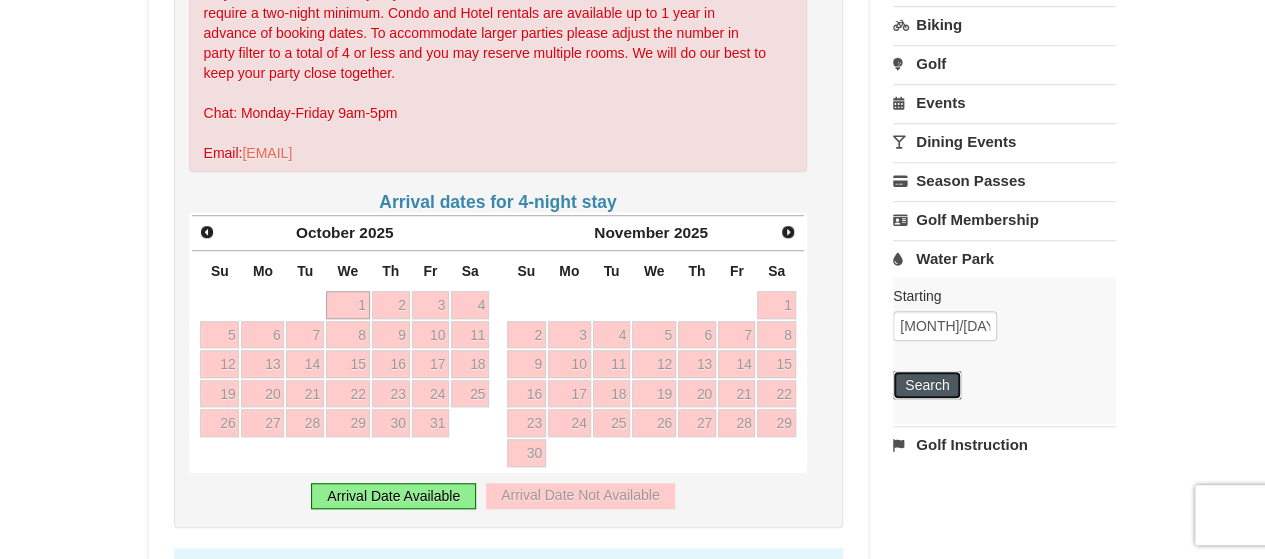 click on "Search" at bounding box center (927, 385) 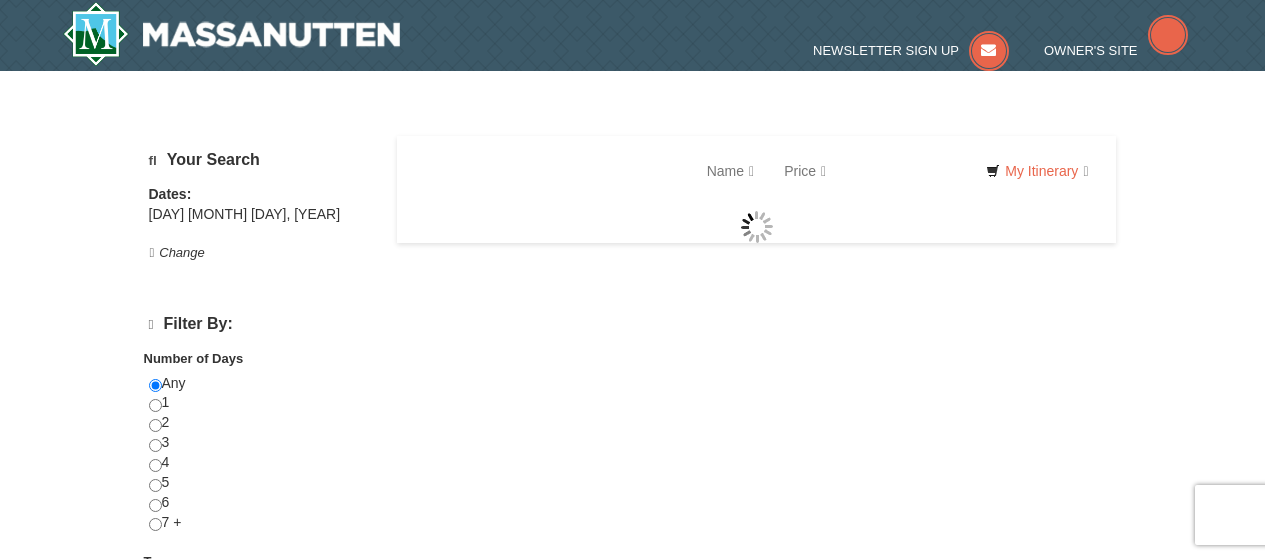 scroll, scrollTop: 0, scrollLeft: 0, axis: both 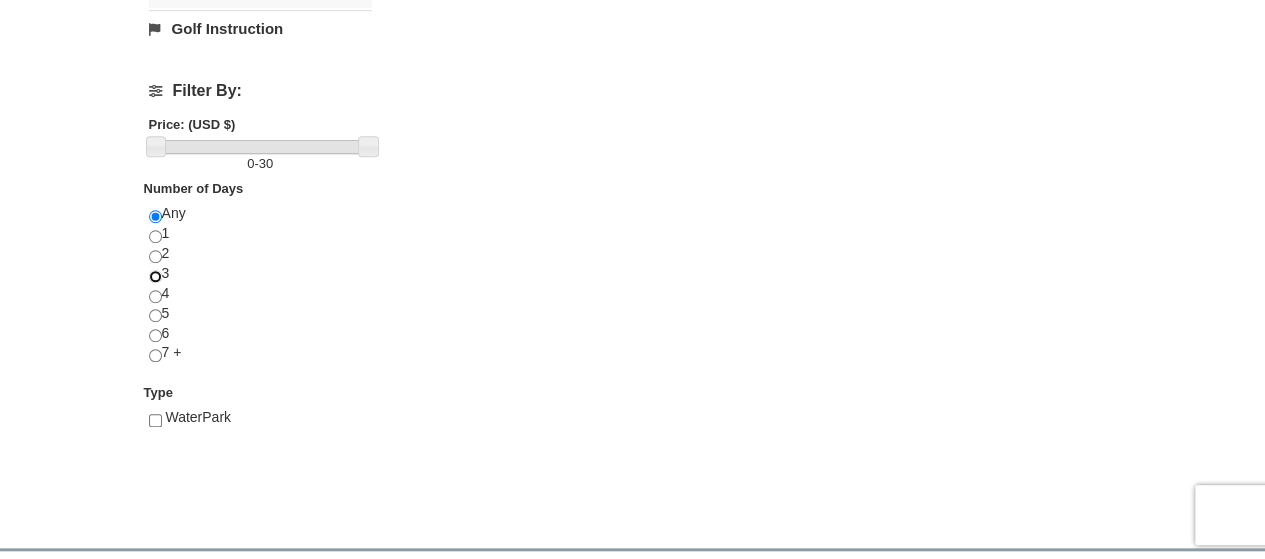 click at bounding box center (155, 276) 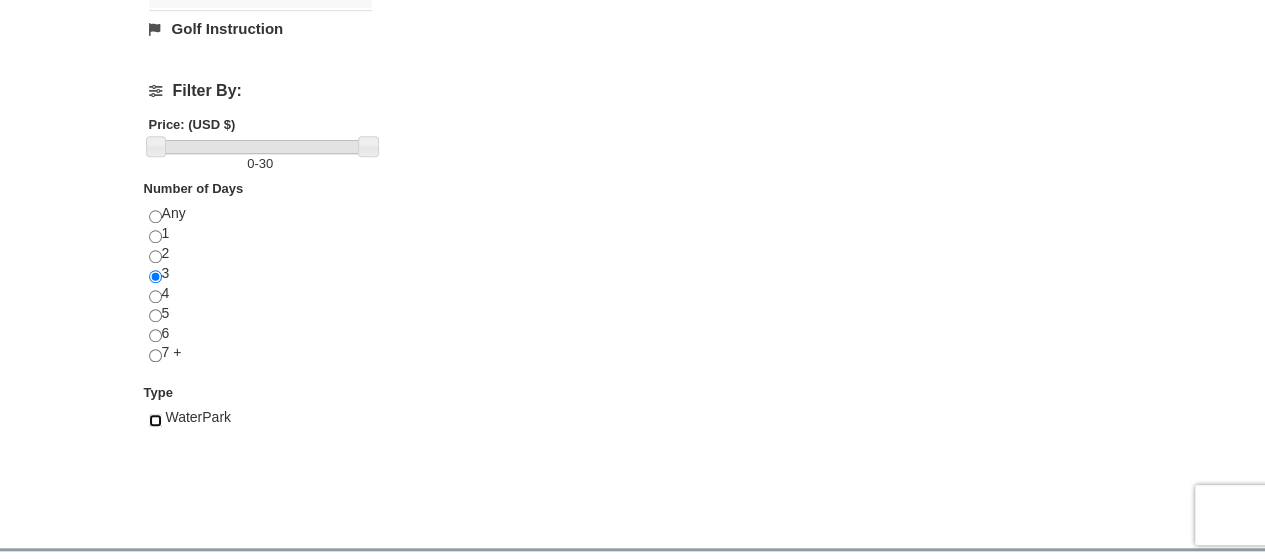 click at bounding box center (155, 420) 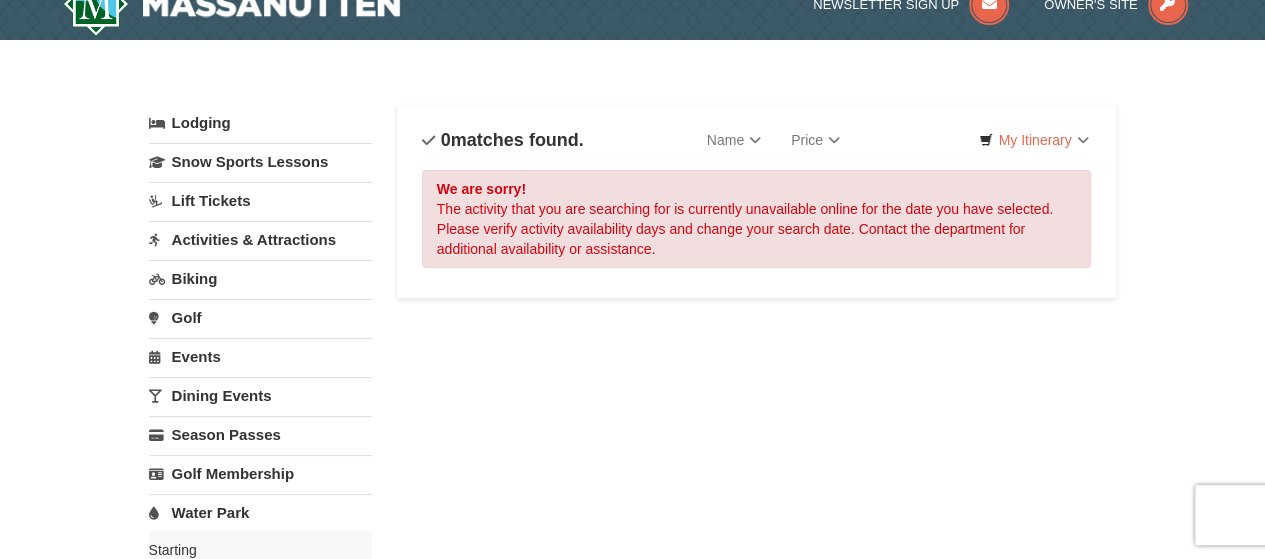 scroll, scrollTop: 0, scrollLeft: 0, axis: both 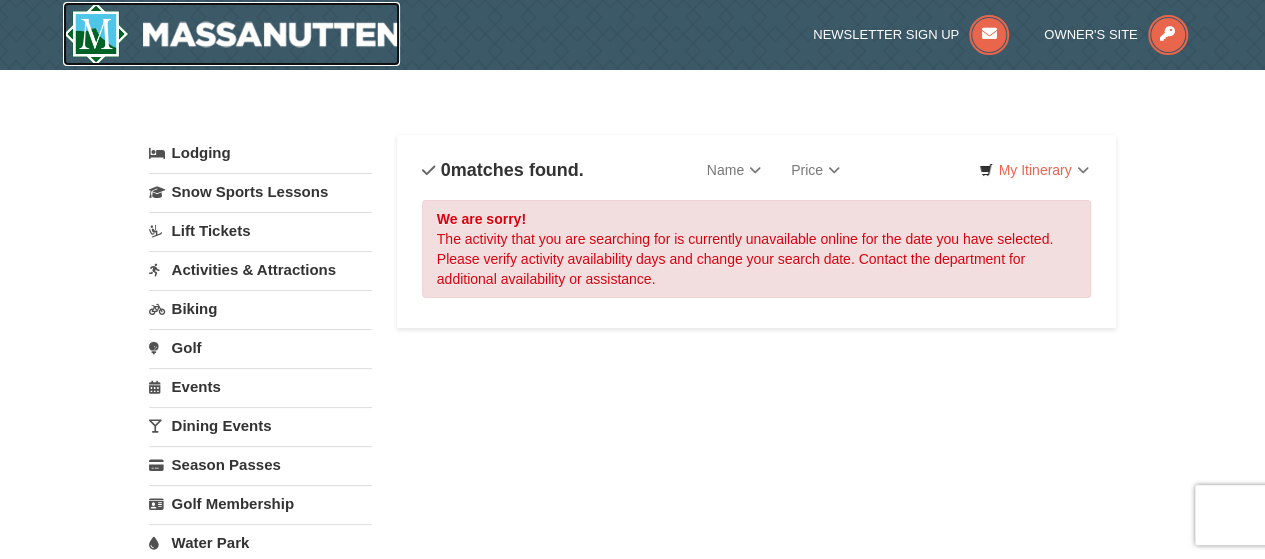 click at bounding box center [232, 34] 